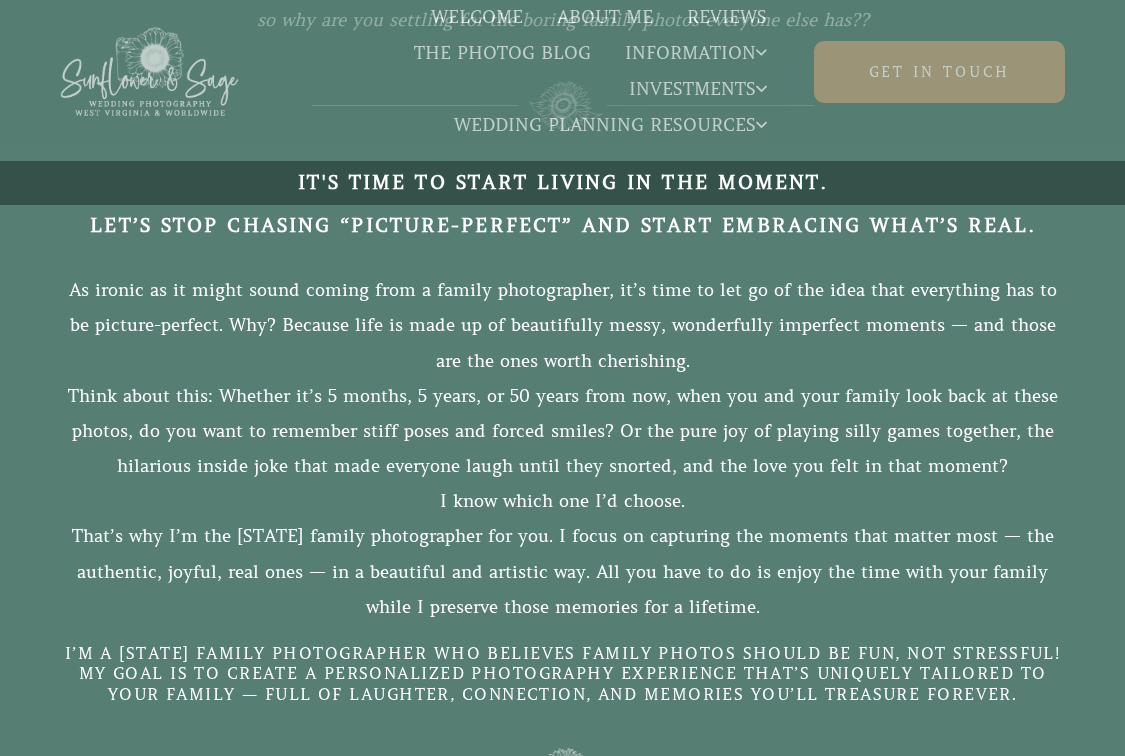 scroll, scrollTop: 0, scrollLeft: 0, axis: both 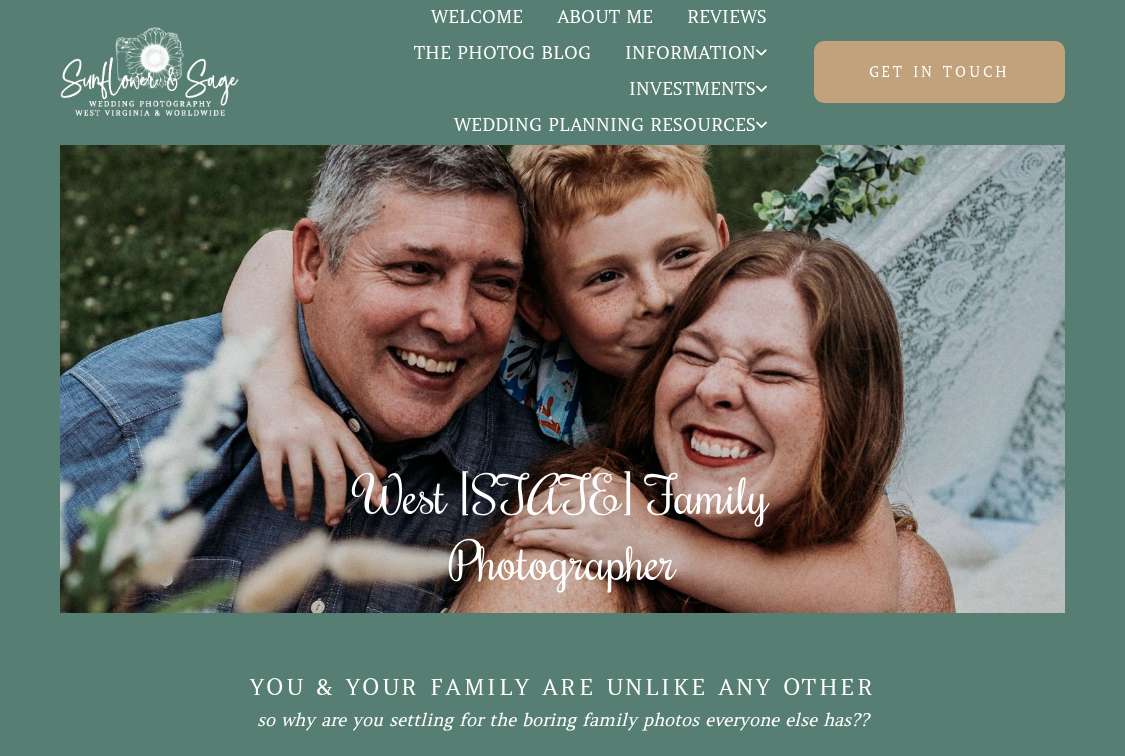 click on "About Me" at bounding box center [605, 18] 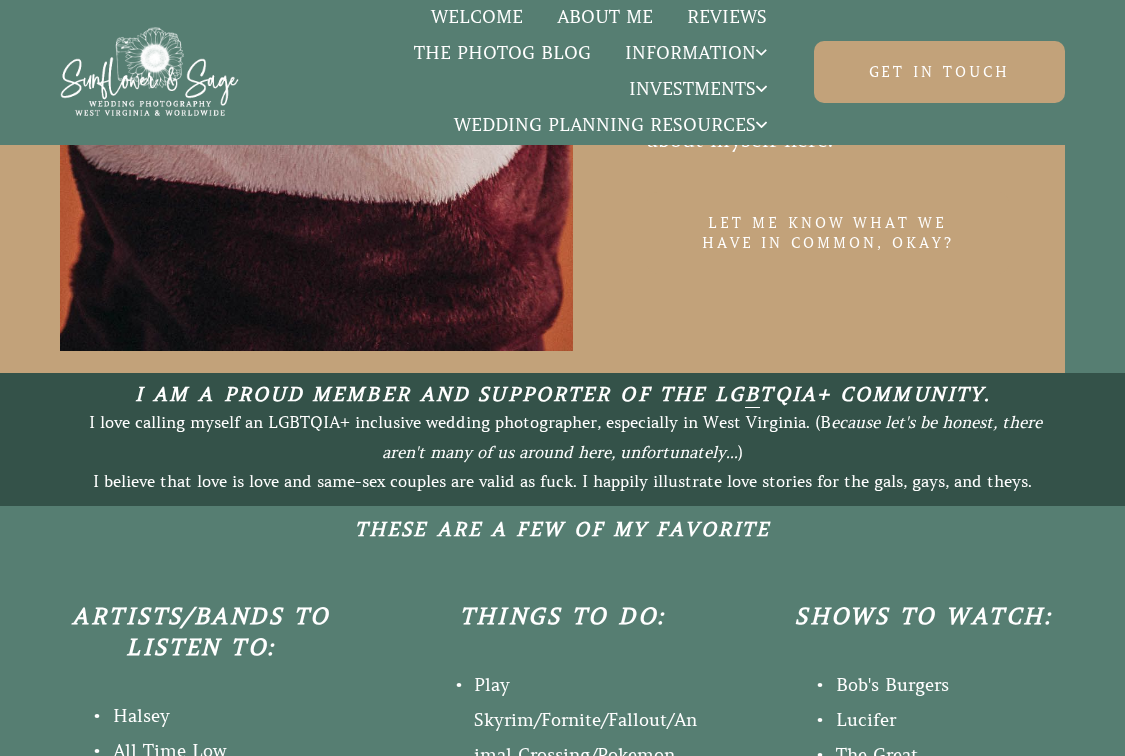 scroll, scrollTop: 0, scrollLeft: 0, axis: both 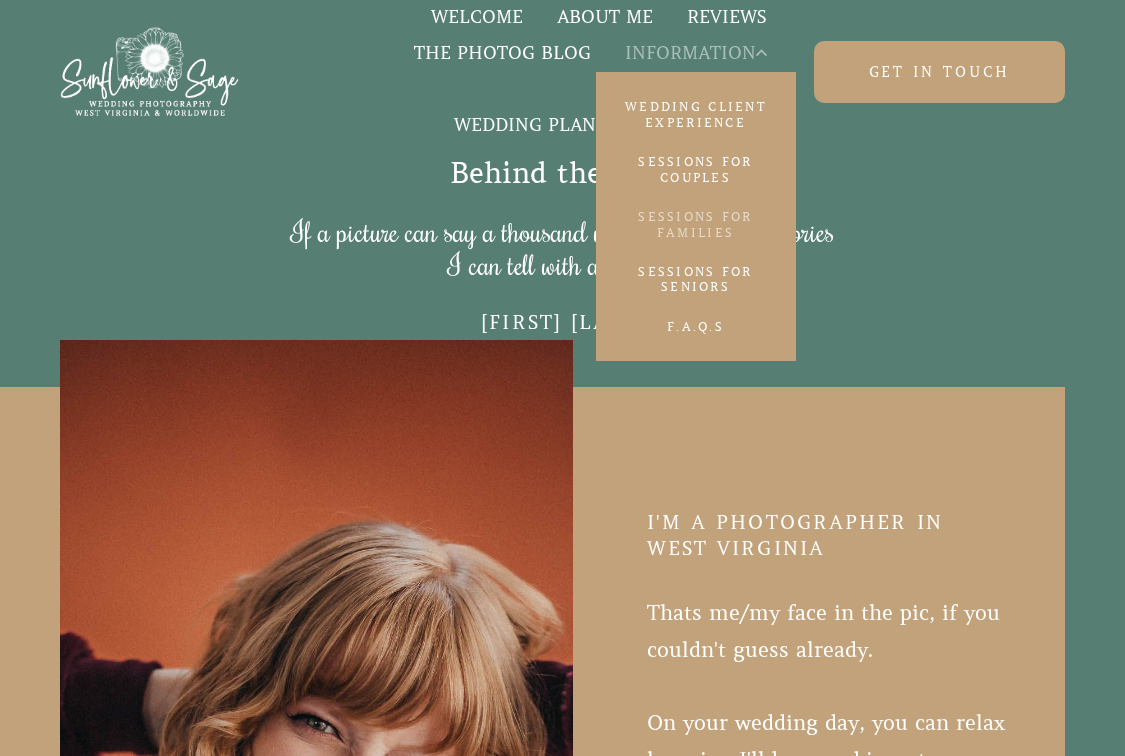 click on "Sessions for Families" at bounding box center (696, 224) 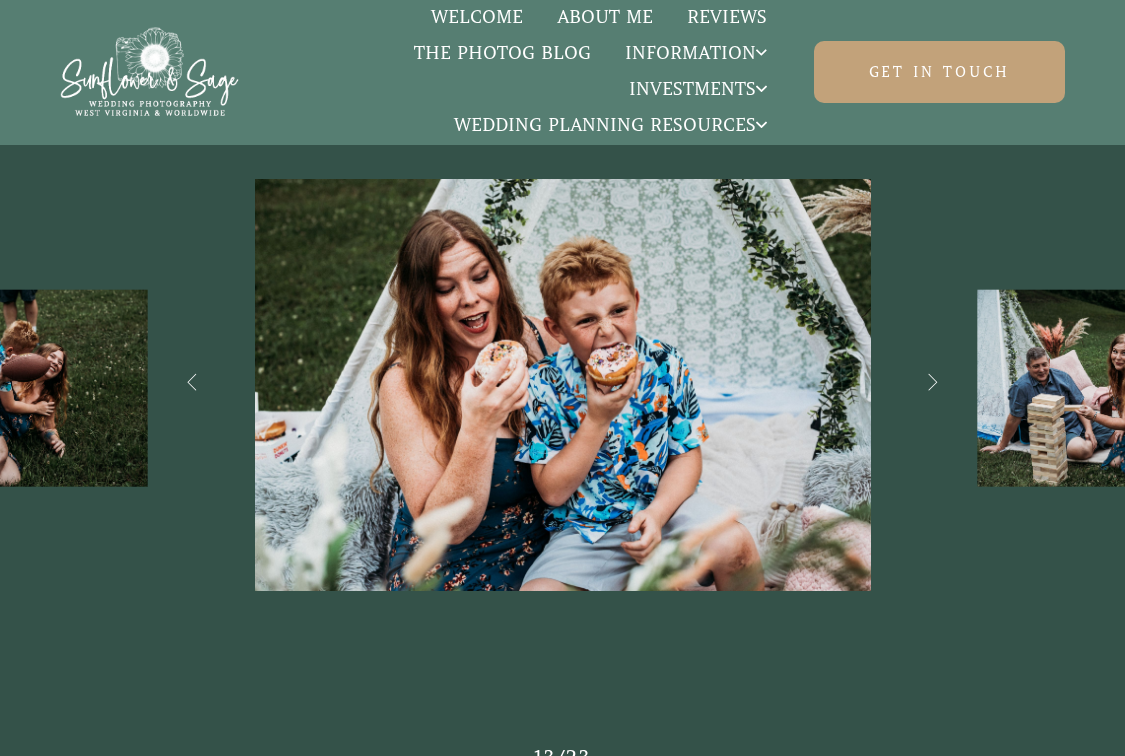 scroll, scrollTop: 3100, scrollLeft: 0, axis: vertical 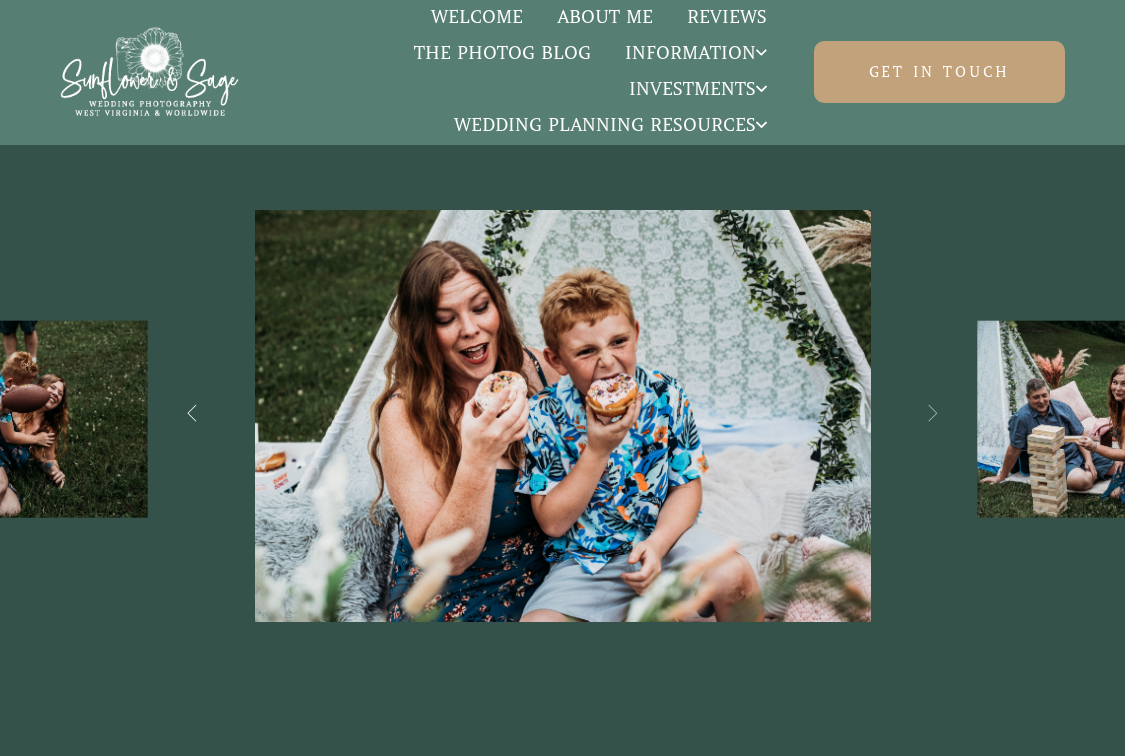 click at bounding box center [933, 413] 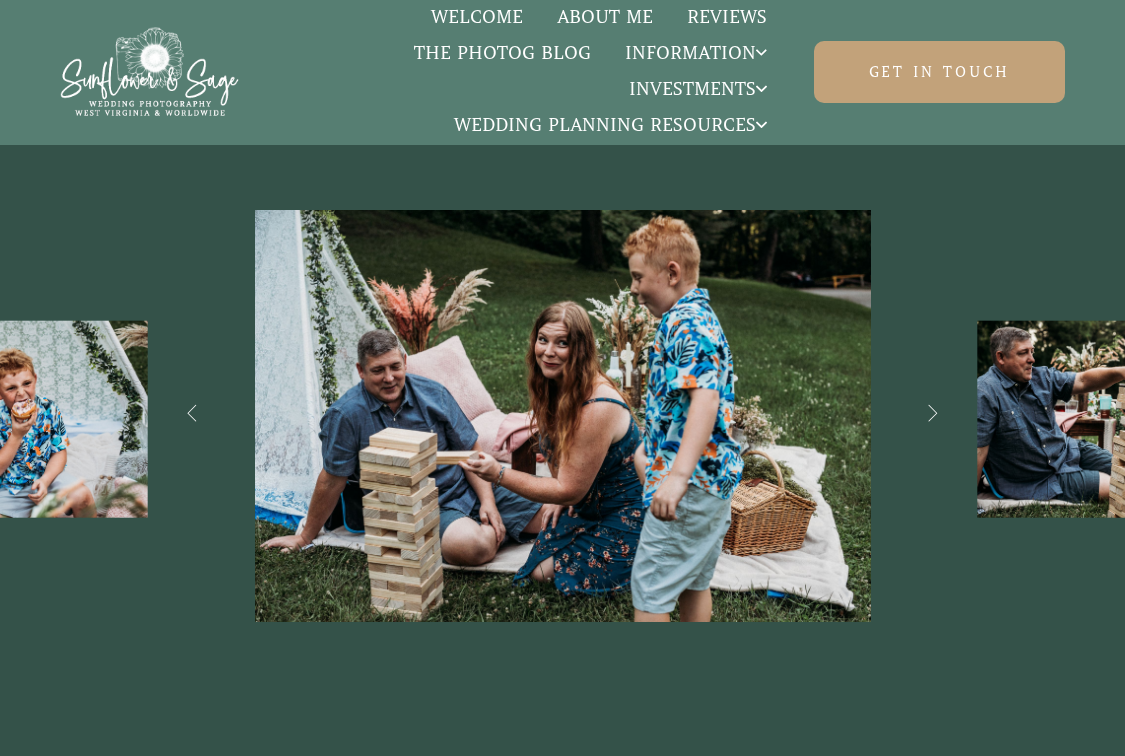 click at bounding box center [933, 413] 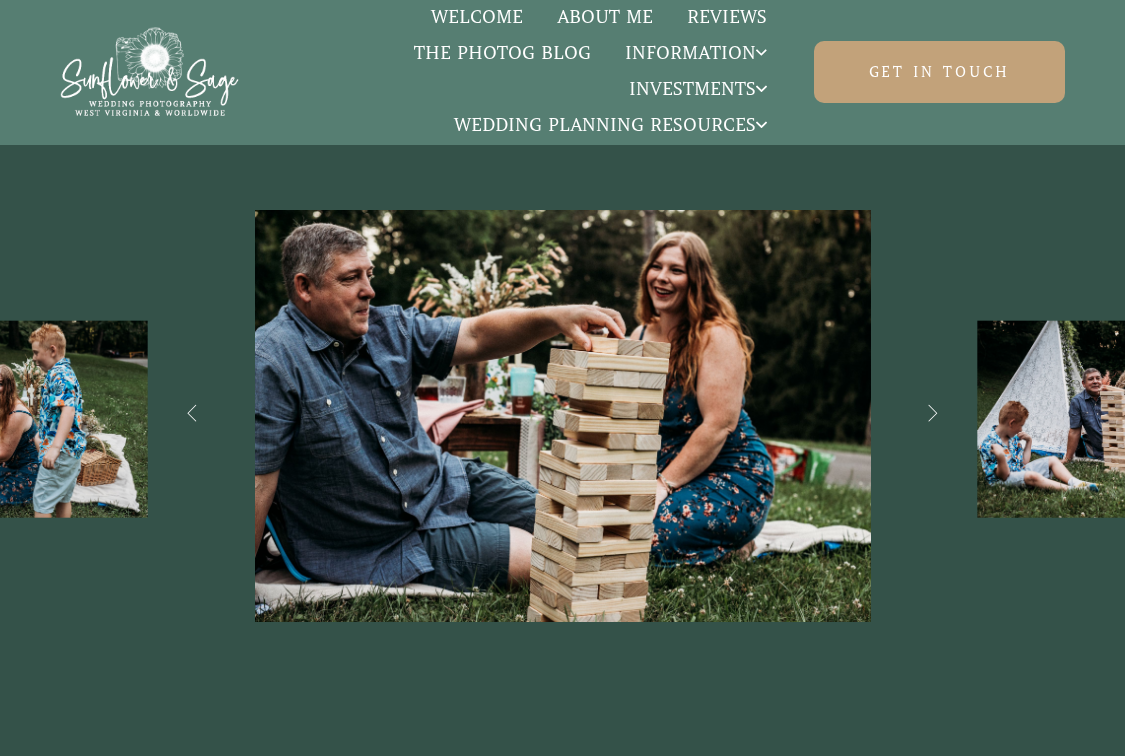 click at bounding box center [933, 413] 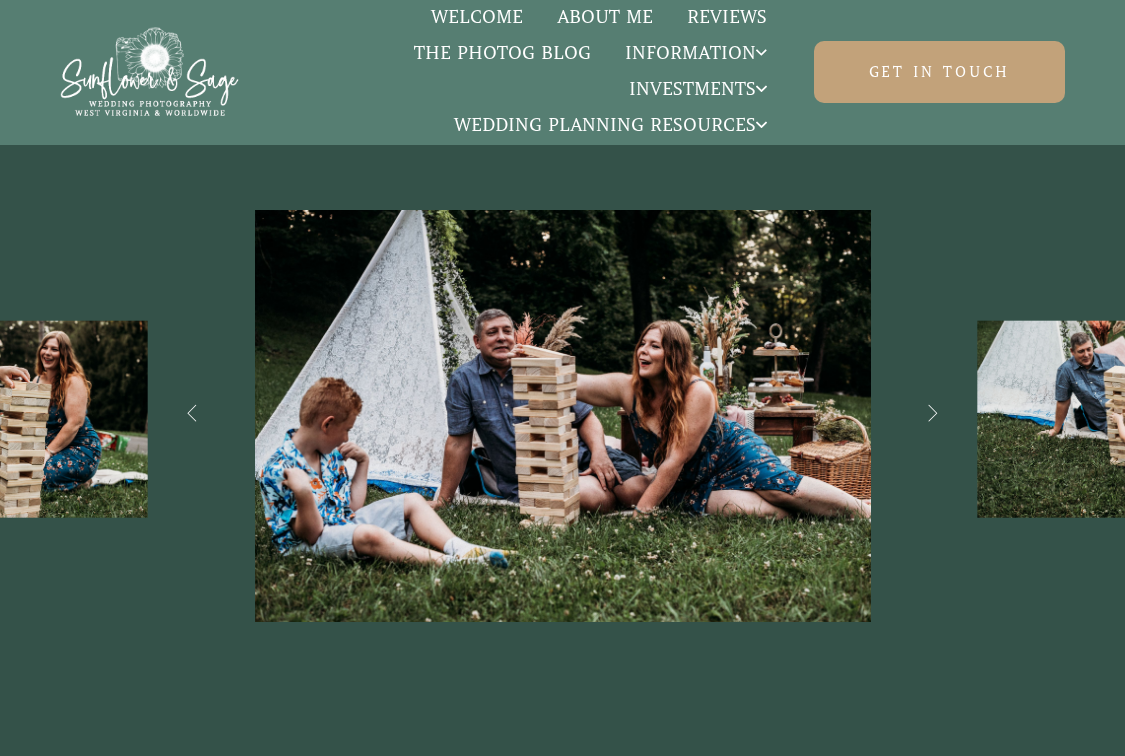 click at bounding box center [933, 413] 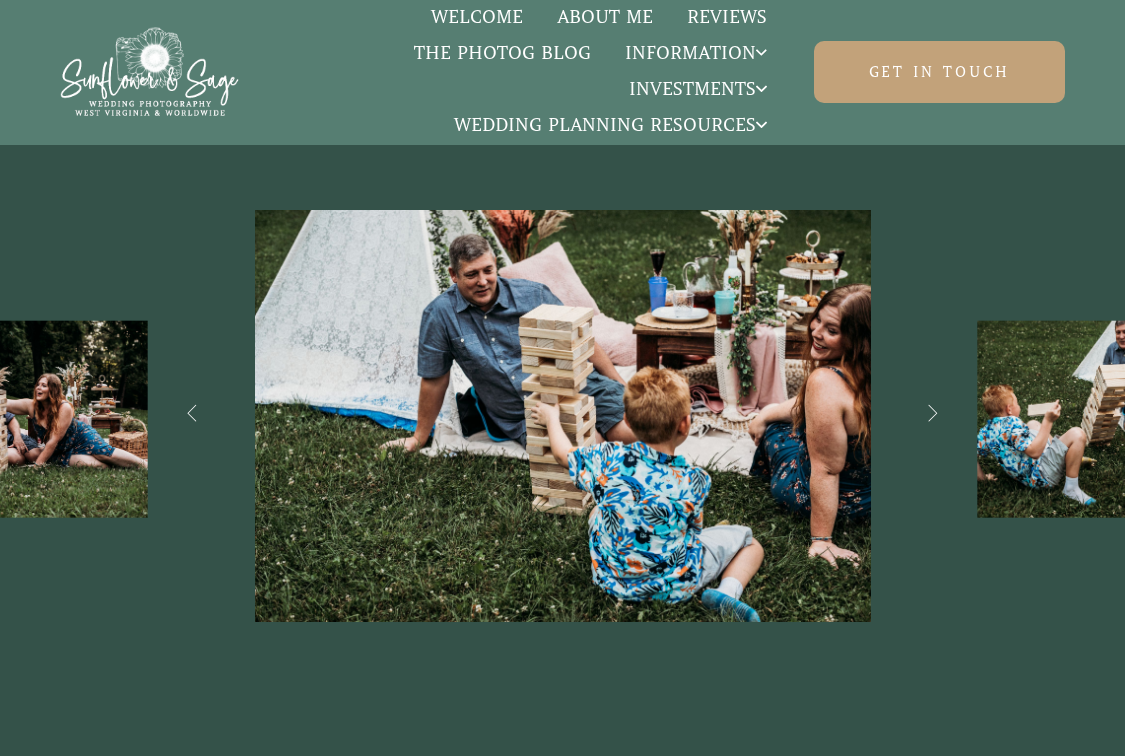 click at bounding box center [933, 413] 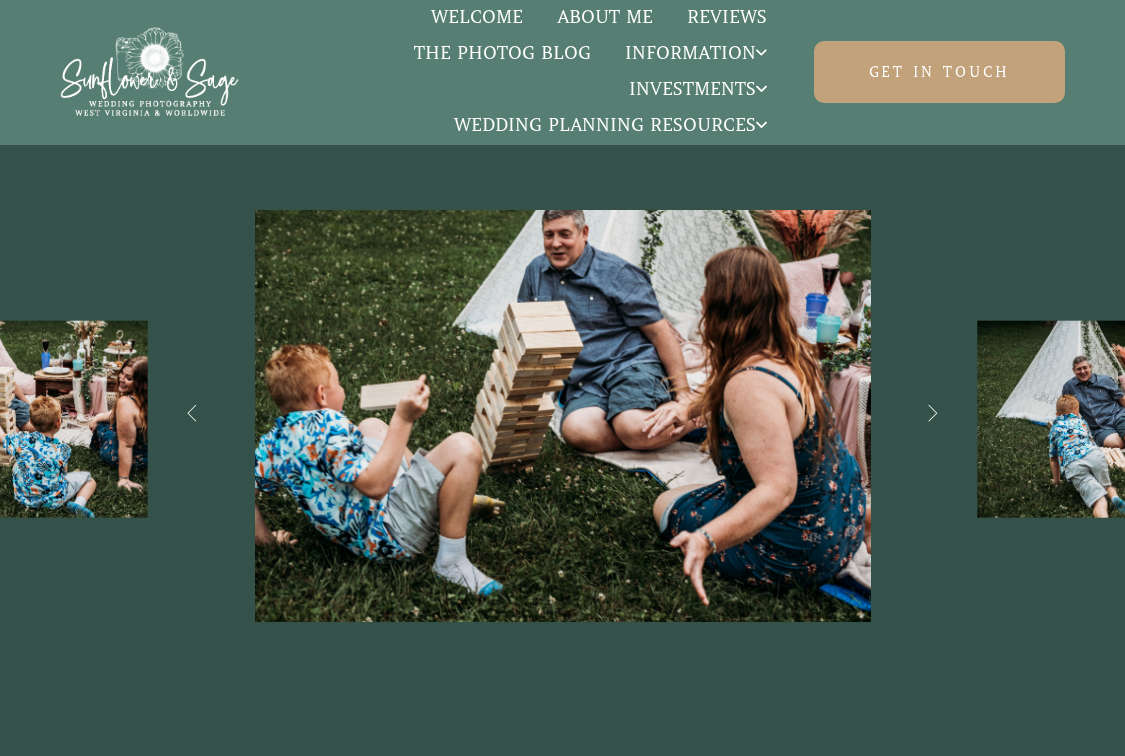 click at bounding box center [933, 413] 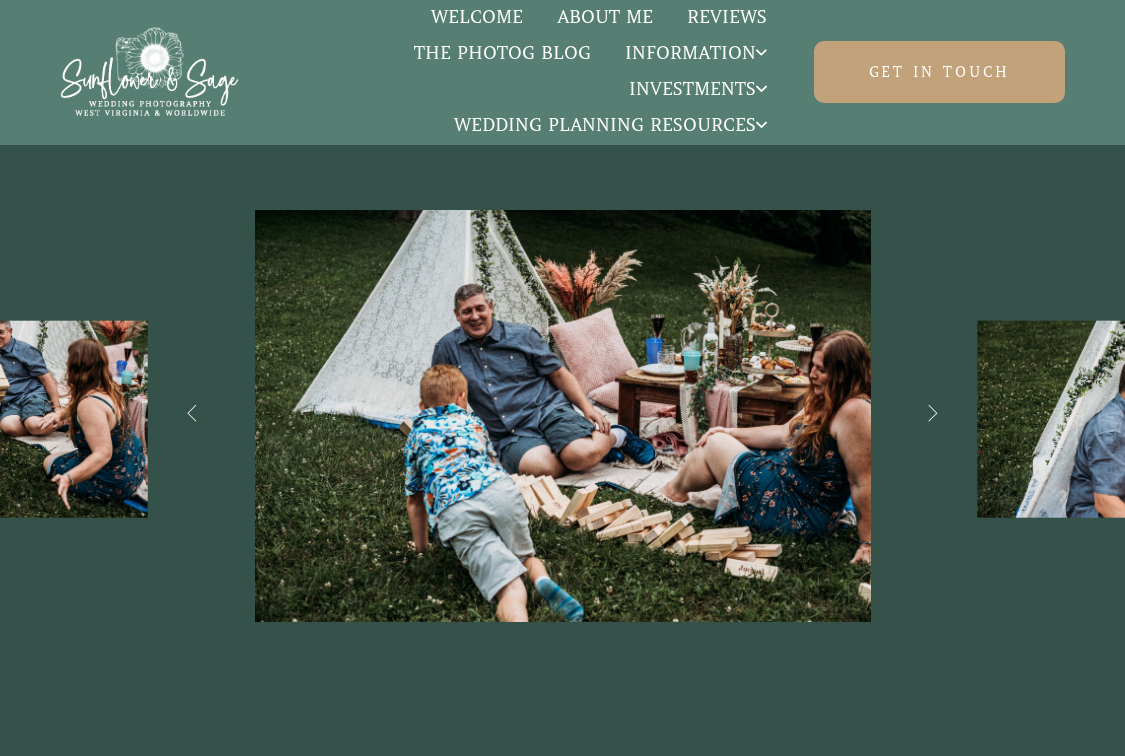 click at bounding box center (933, 413) 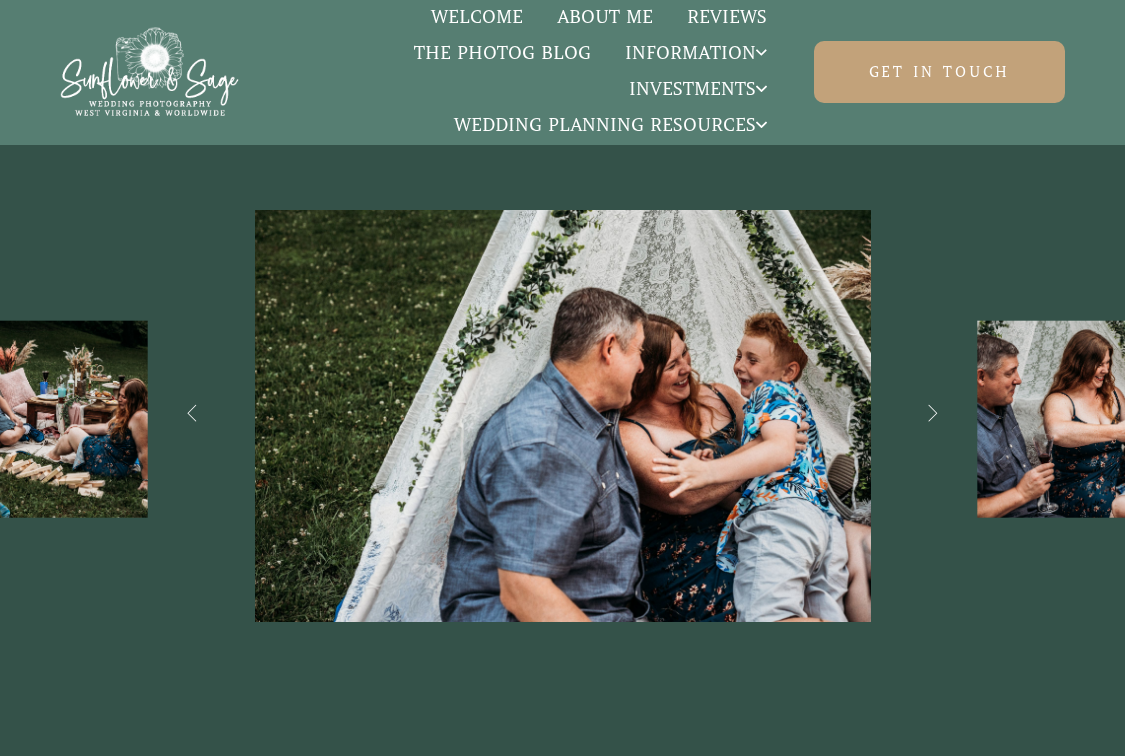 click at bounding box center [933, 413] 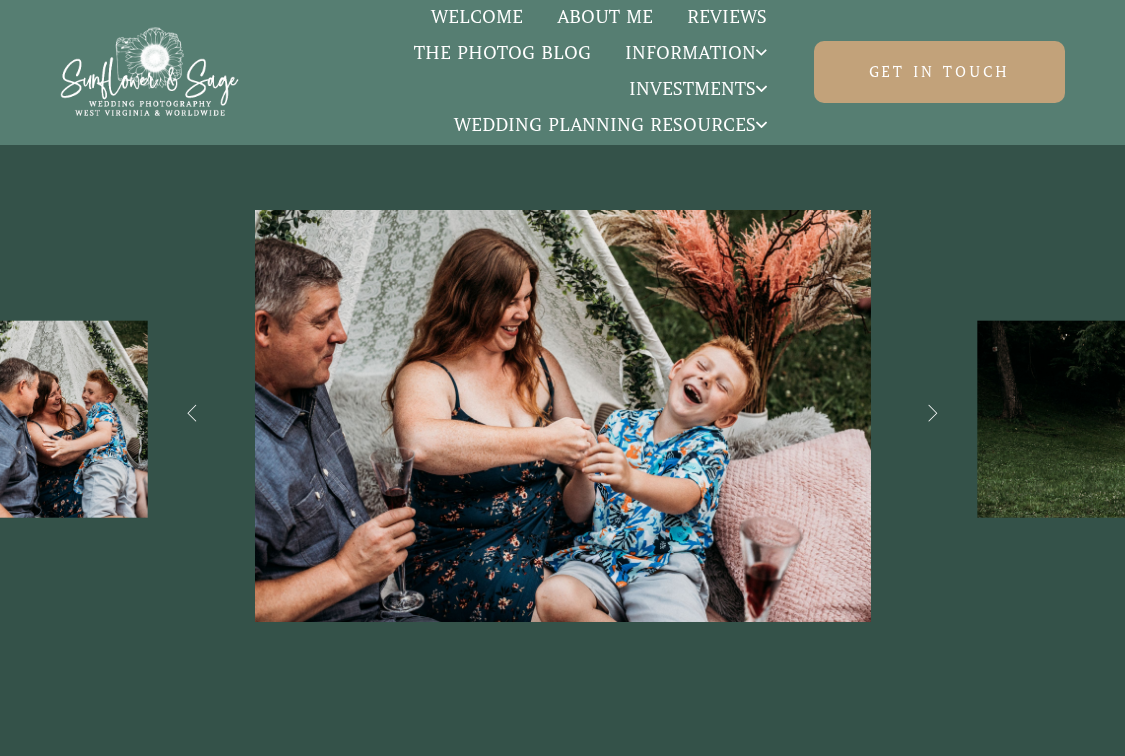 click at bounding box center [933, 413] 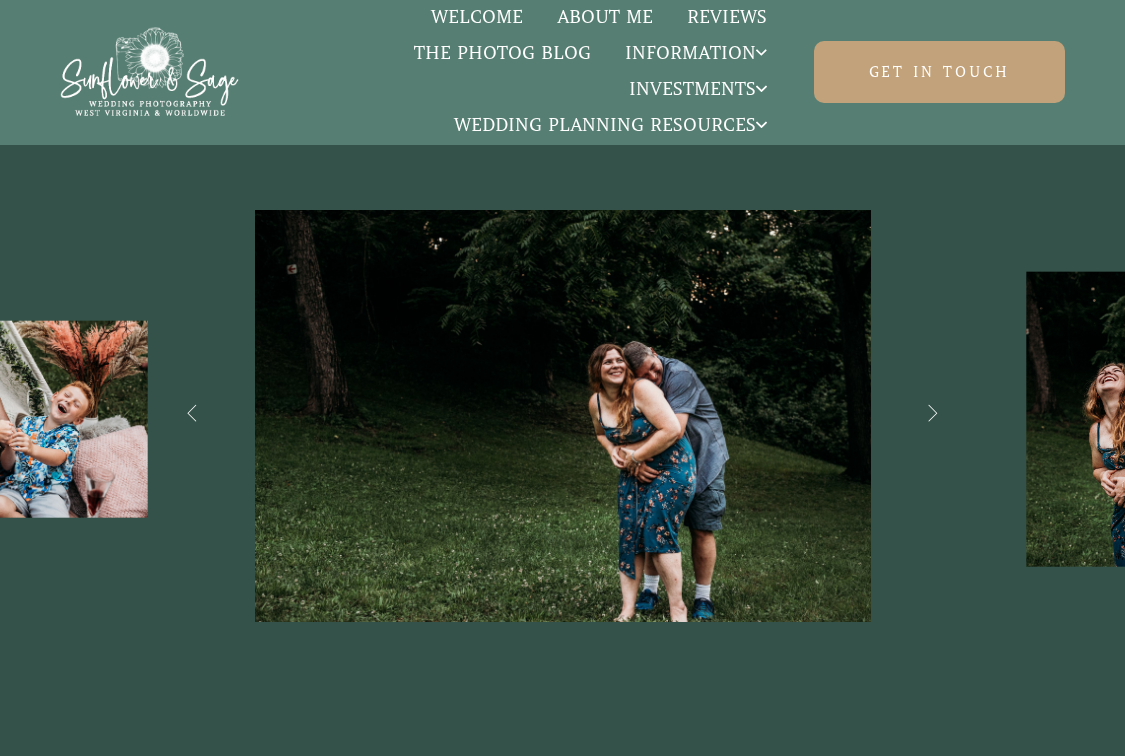 click at bounding box center (933, 413) 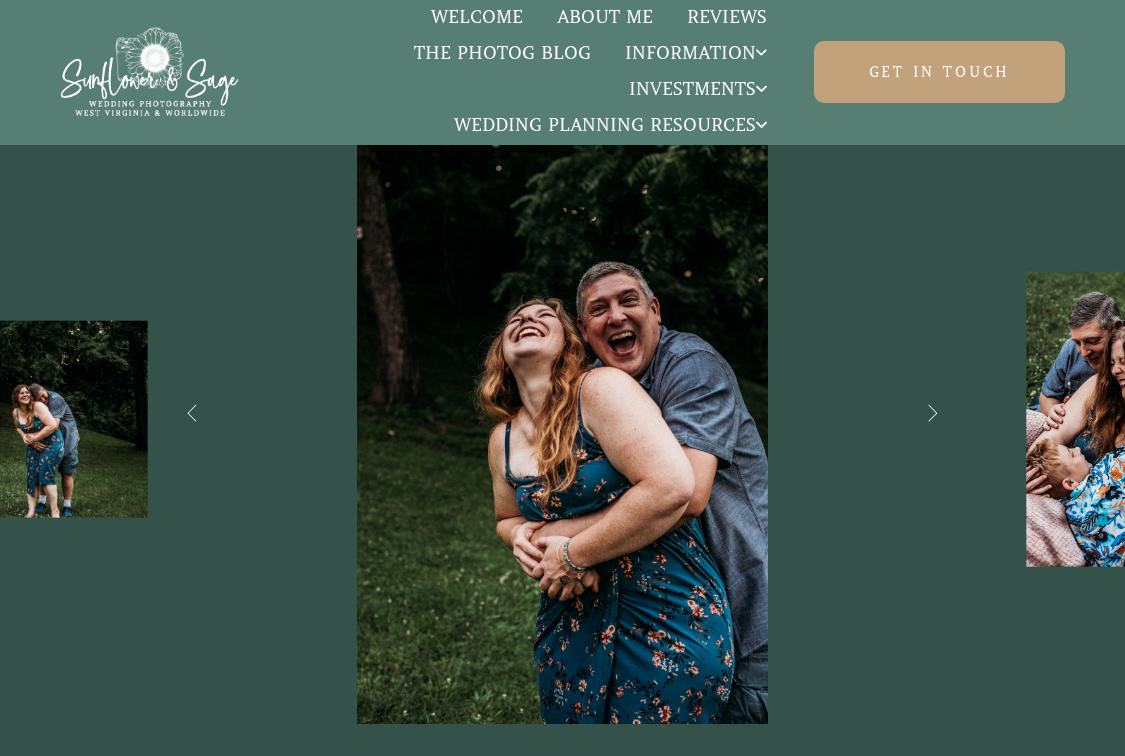 click at bounding box center [933, 413] 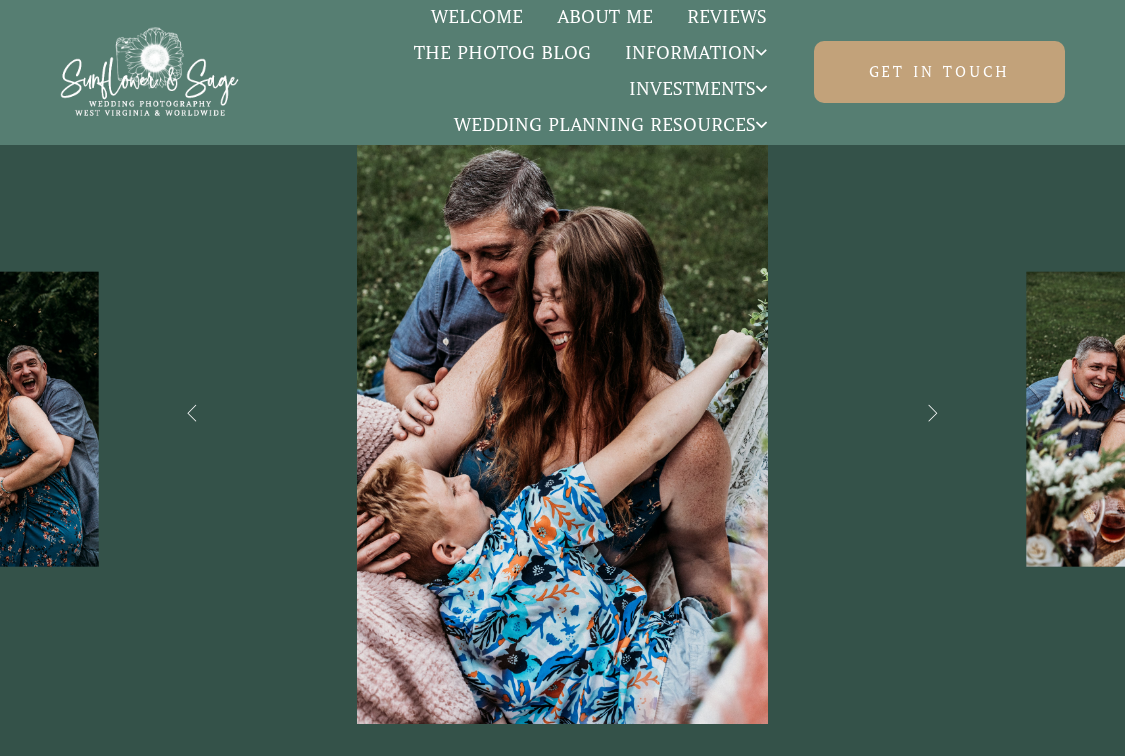 click at bounding box center [933, 413] 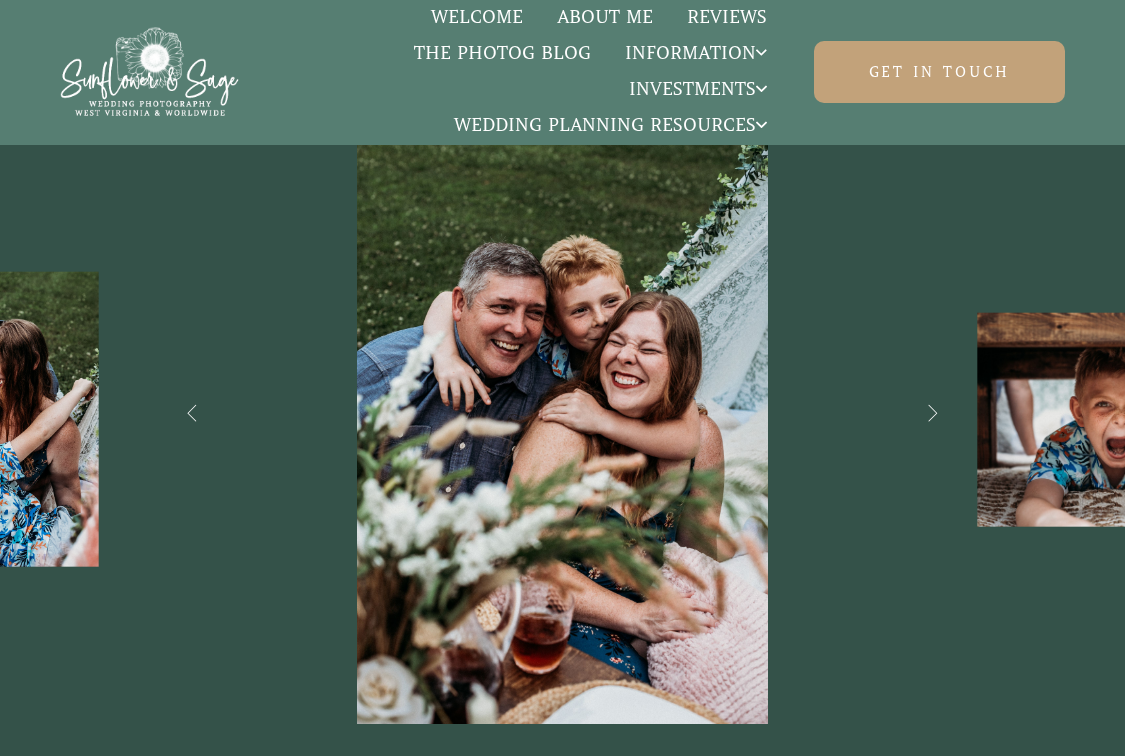 click at bounding box center [933, 413] 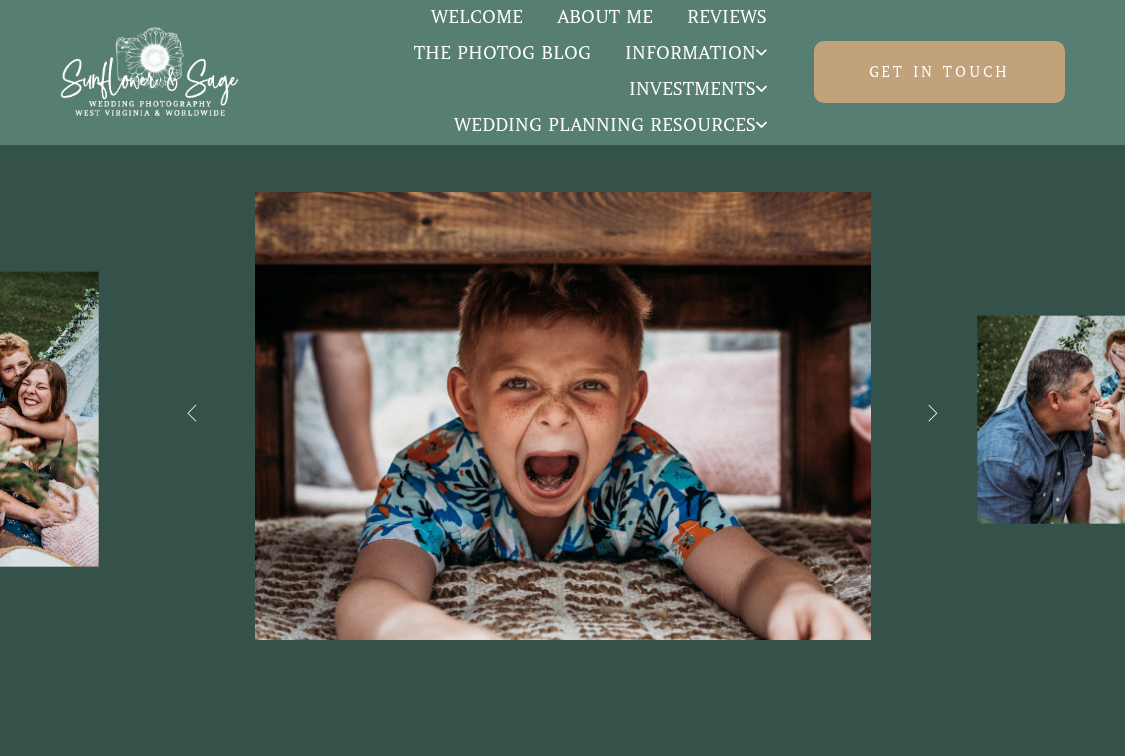 click at bounding box center (933, 413) 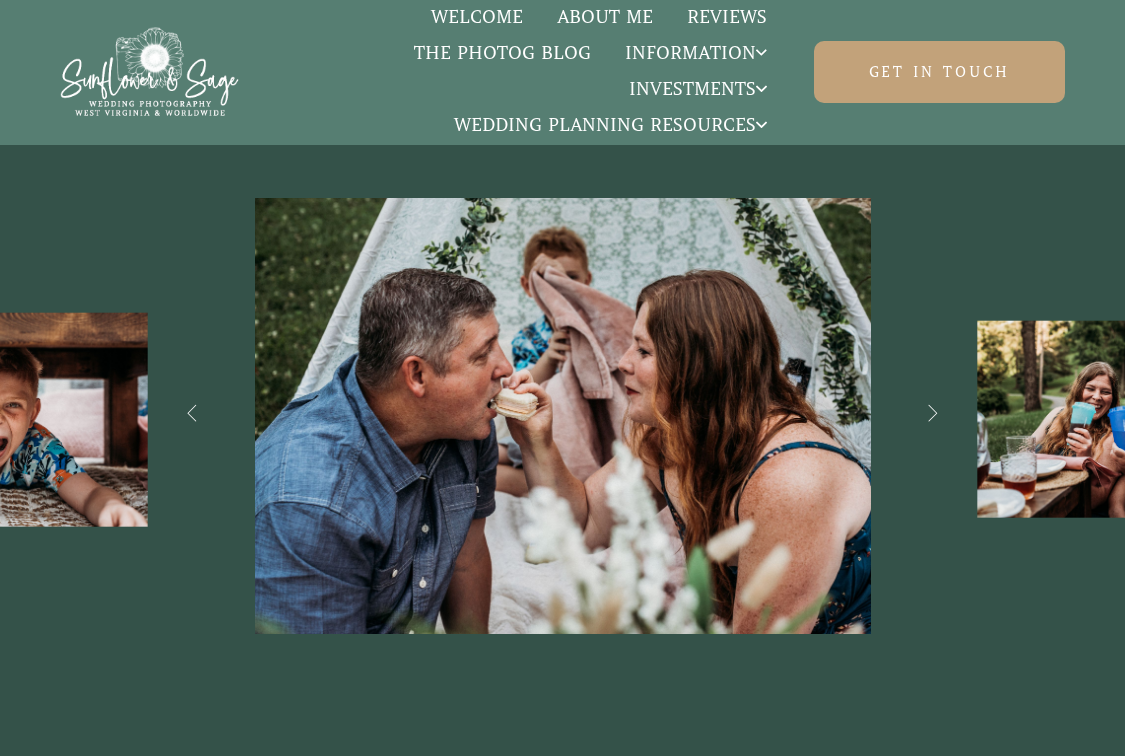 click at bounding box center (933, 413) 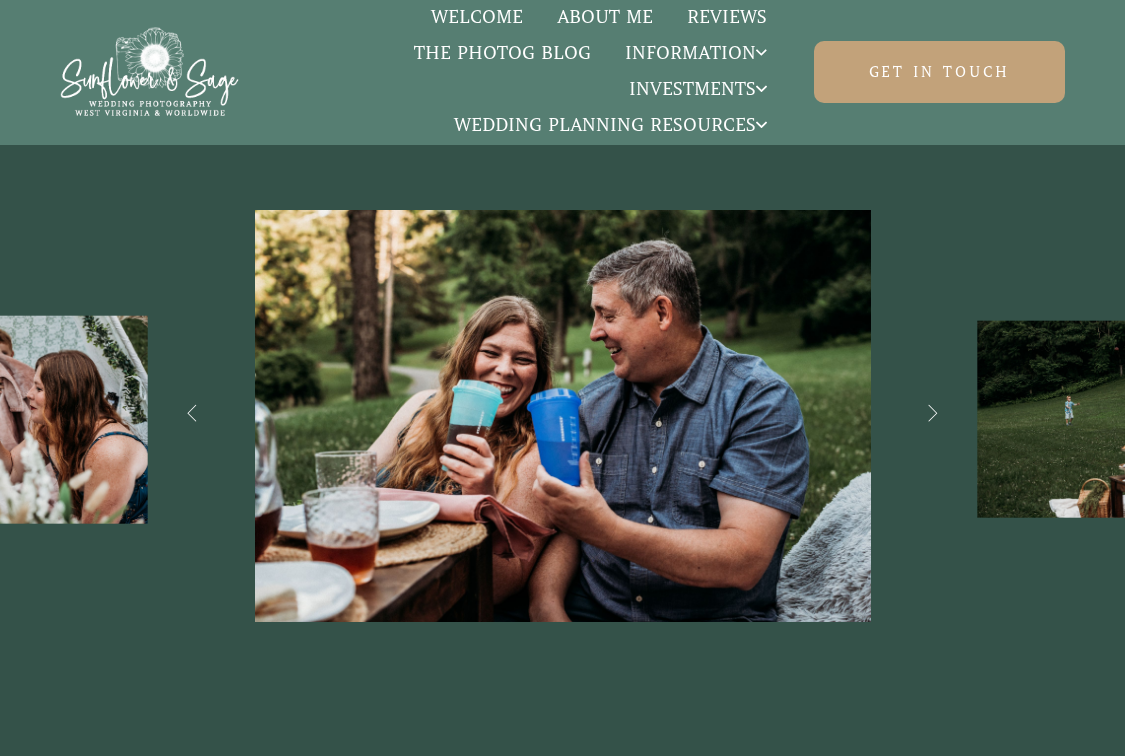 click at bounding box center (933, 413) 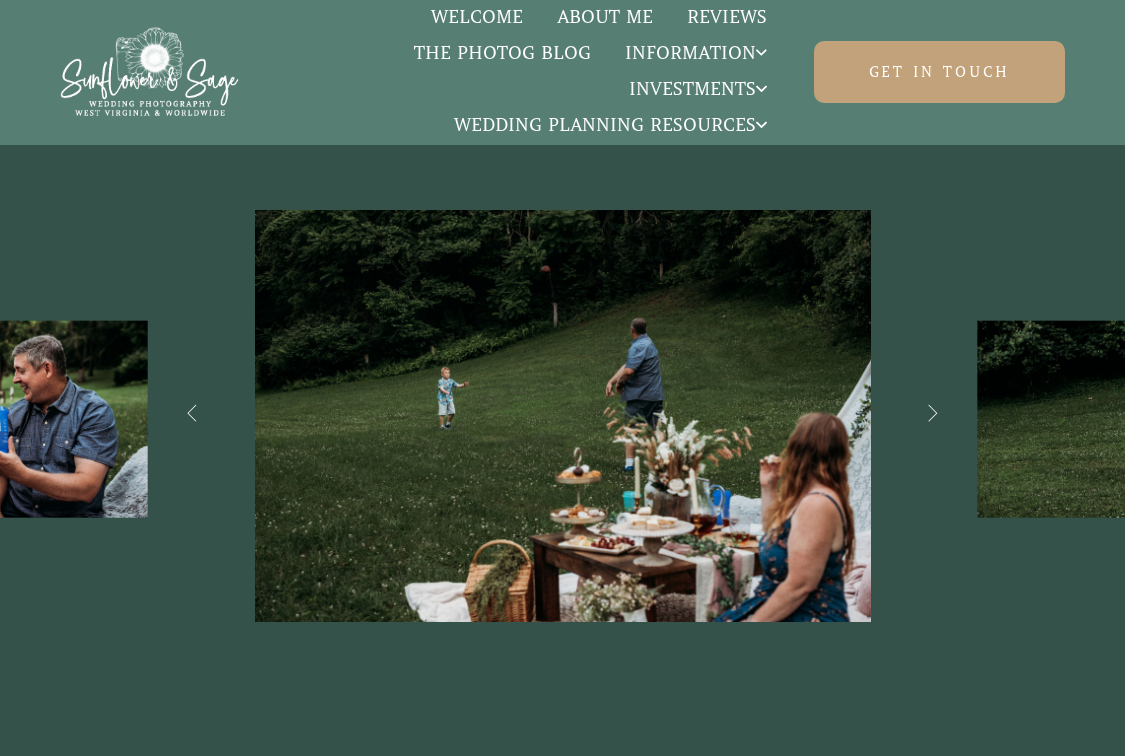 click at bounding box center (933, 413) 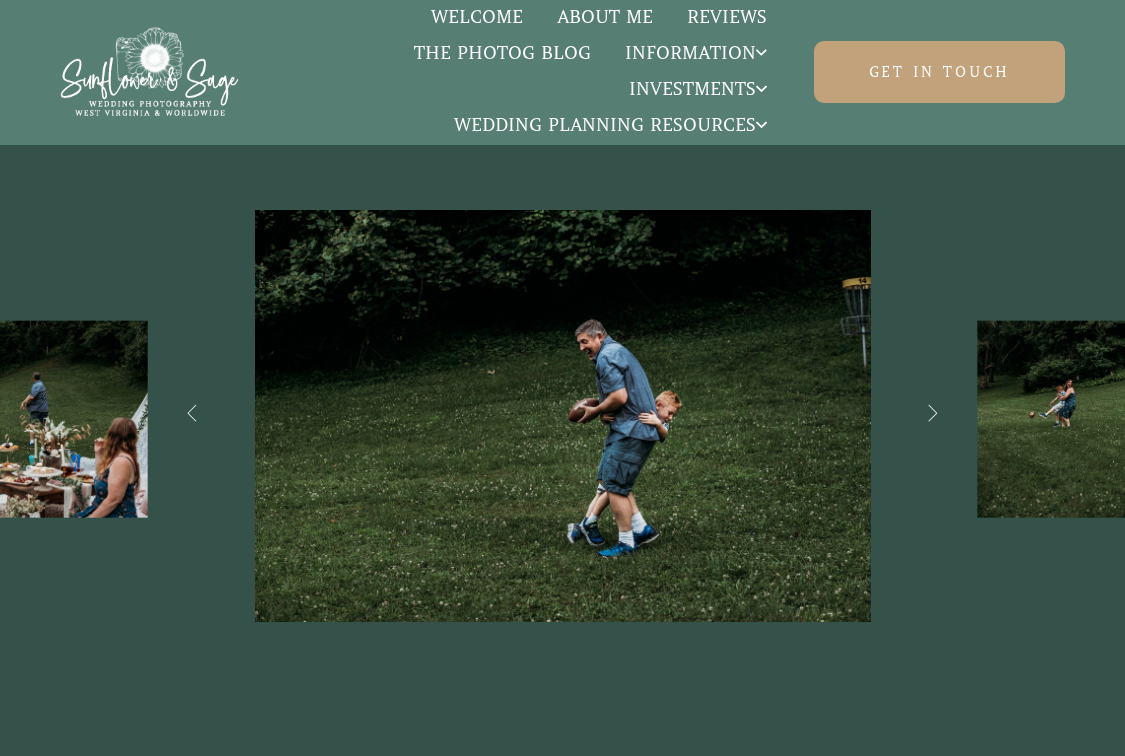 click at bounding box center [933, 413] 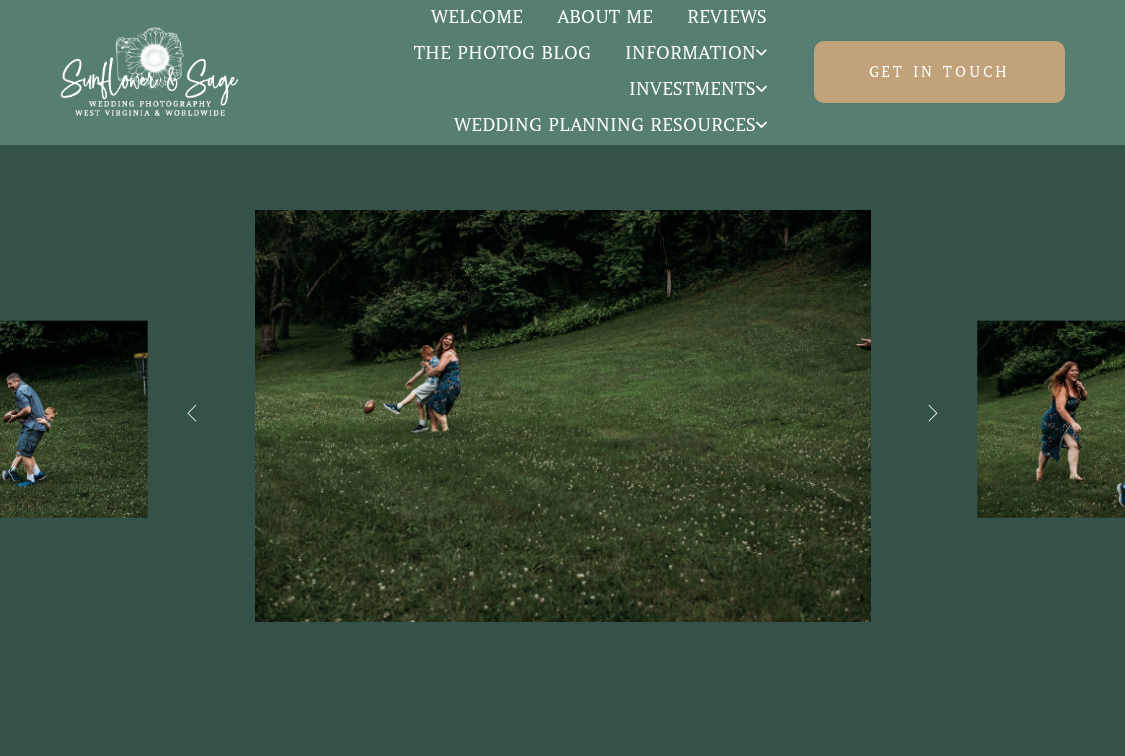 click at bounding box center (933, 413) 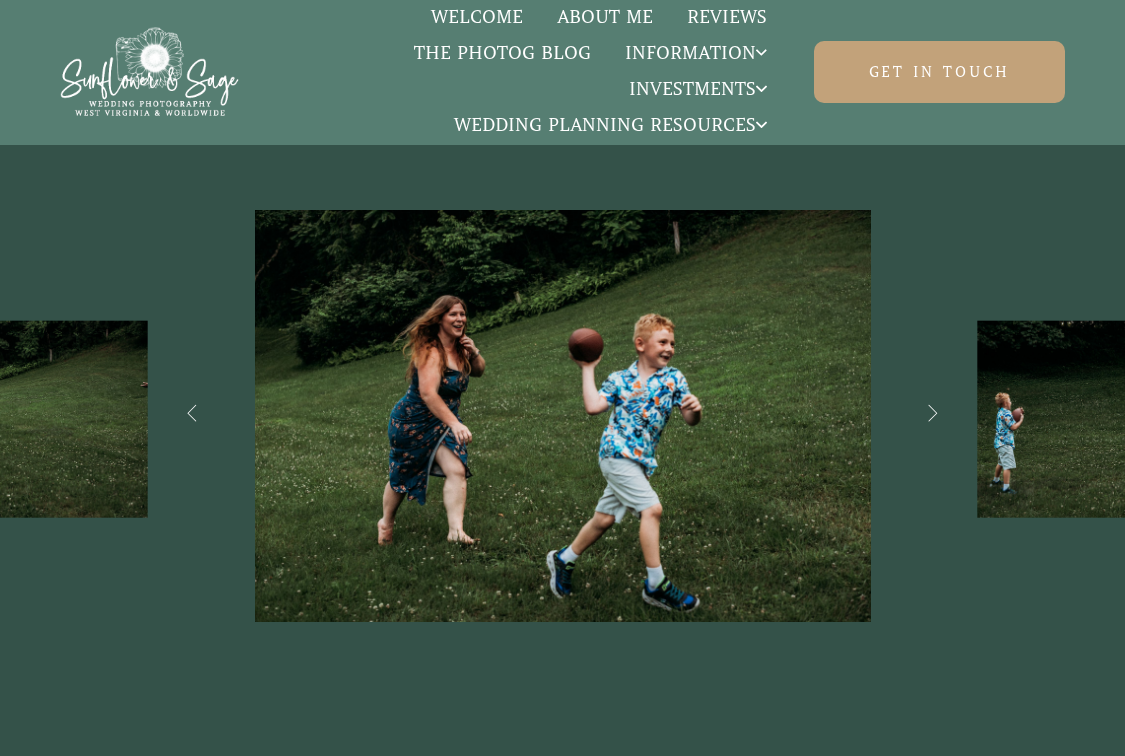 click at bounding box center [933, 413] 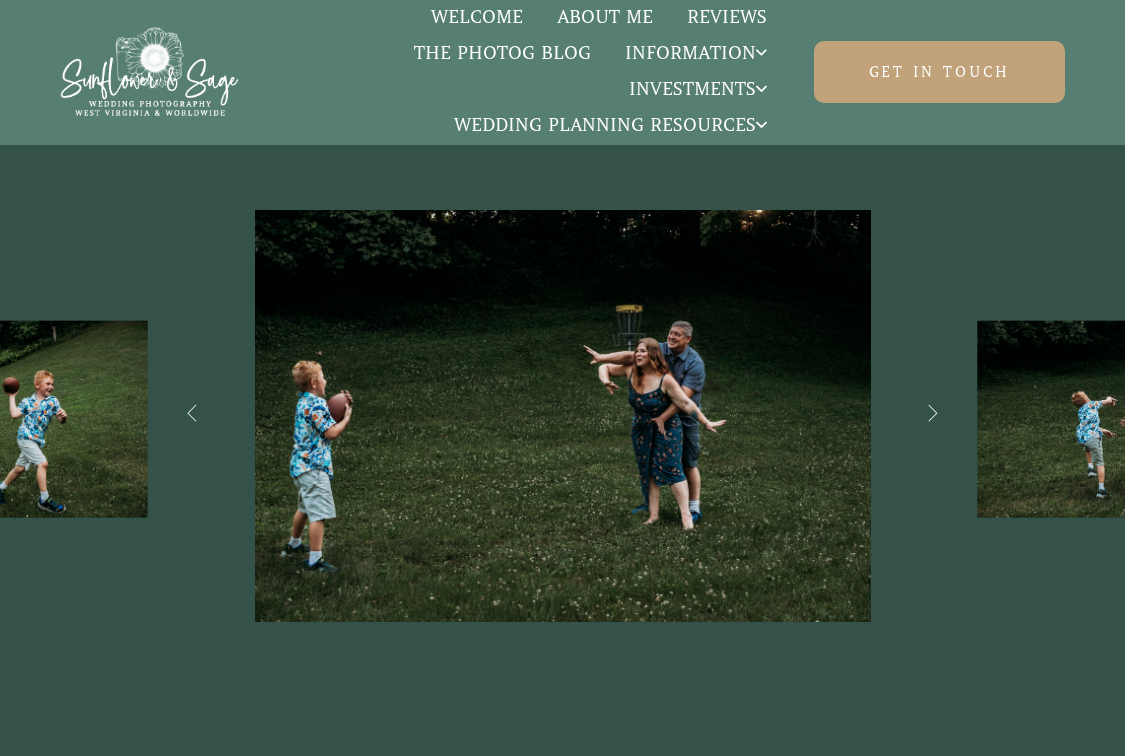 click at bounding box center [933, 413] 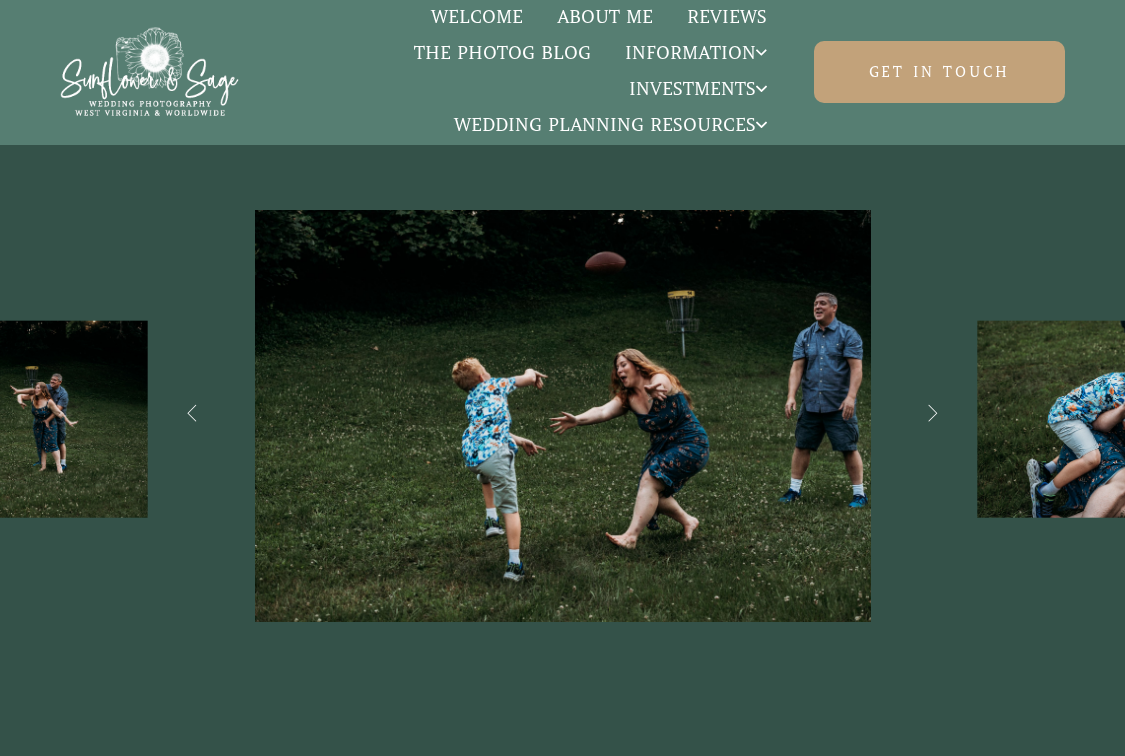 click at bounding box center [933, 413] 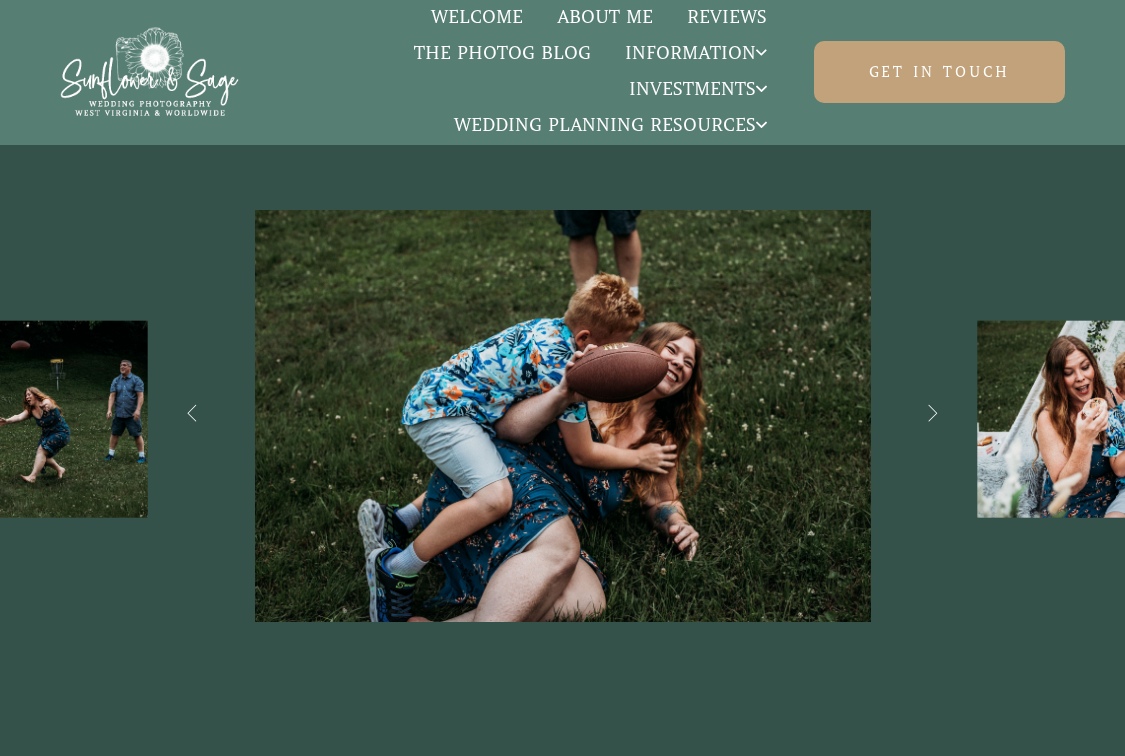 click at bounding box center (933, 413) 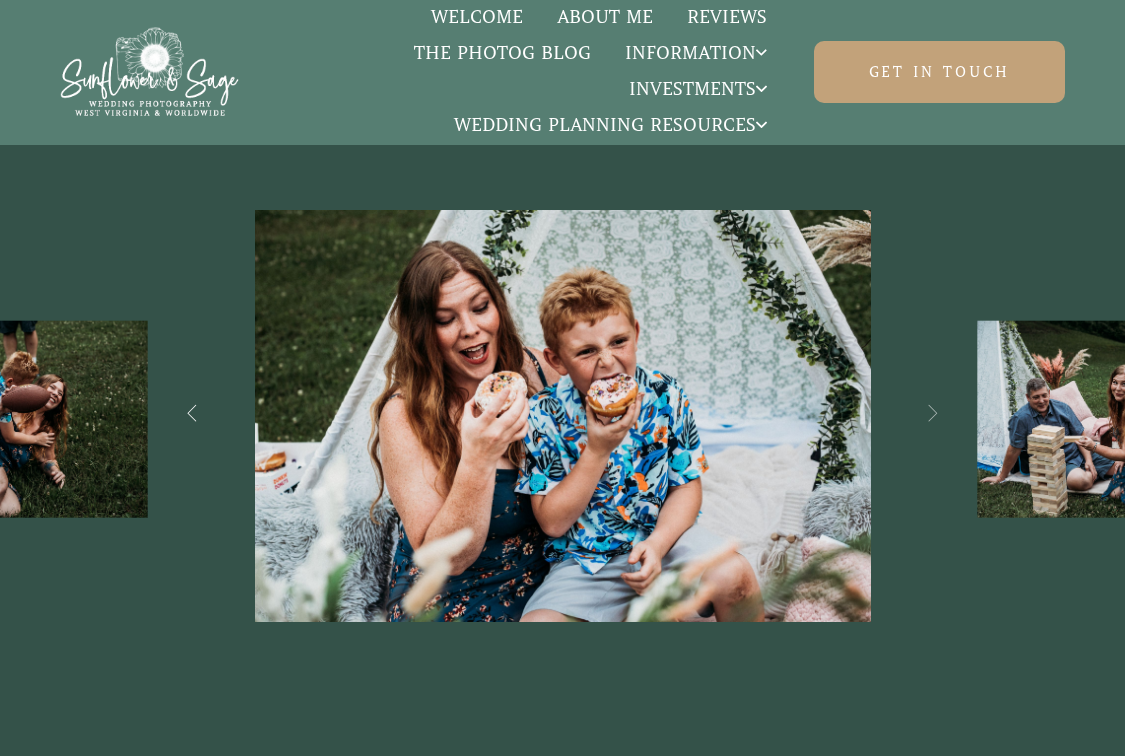 click at bounding box center (933, 413) 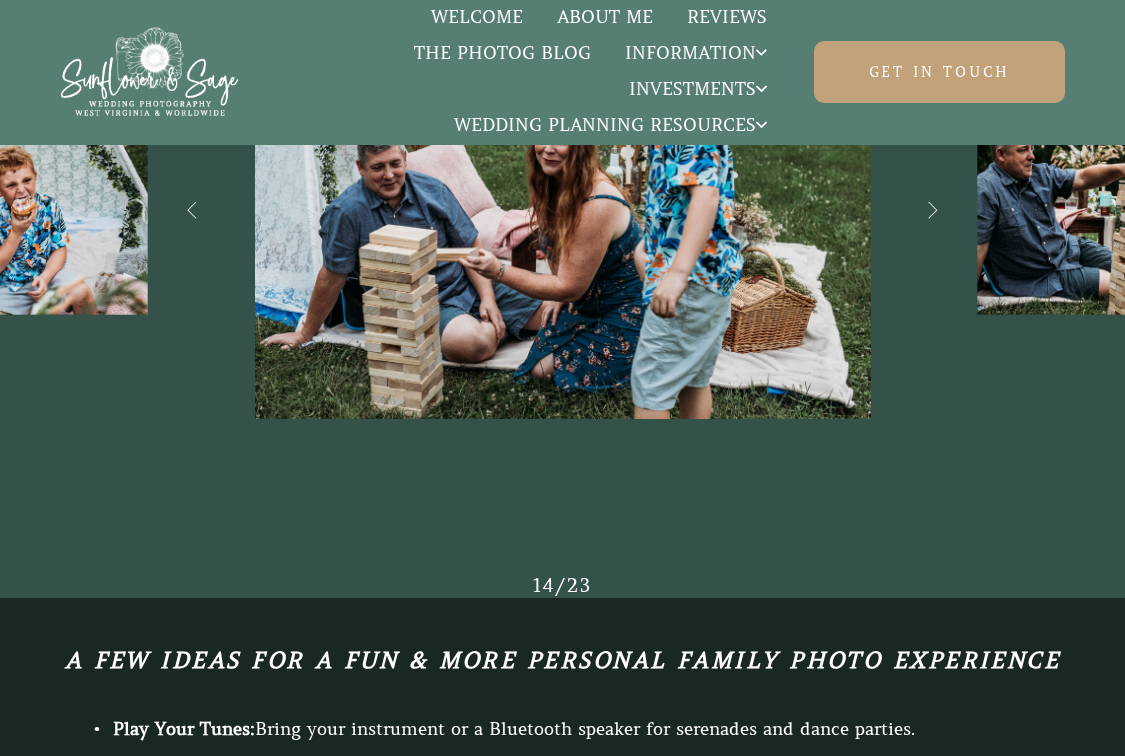 scroll, scrollTop: 3900, scrollLeft: 0, axis: vertical 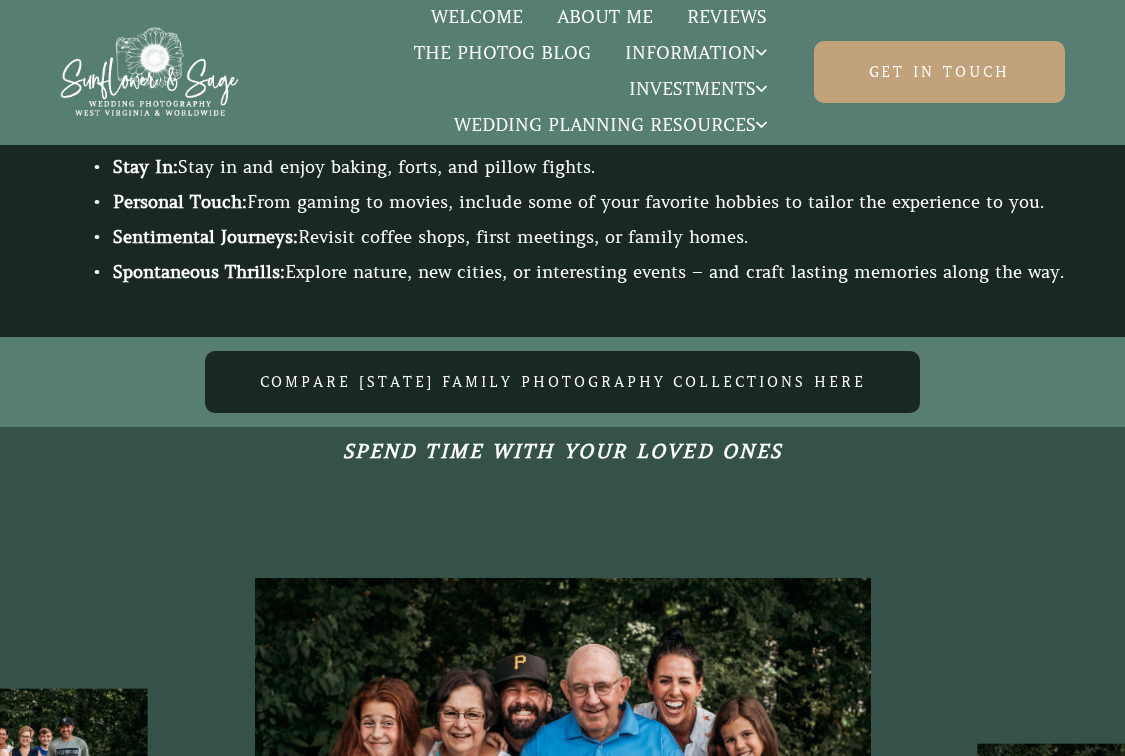 click on "Compare West Virginia Family Photography collections Here" at bounding box center (563, 382) 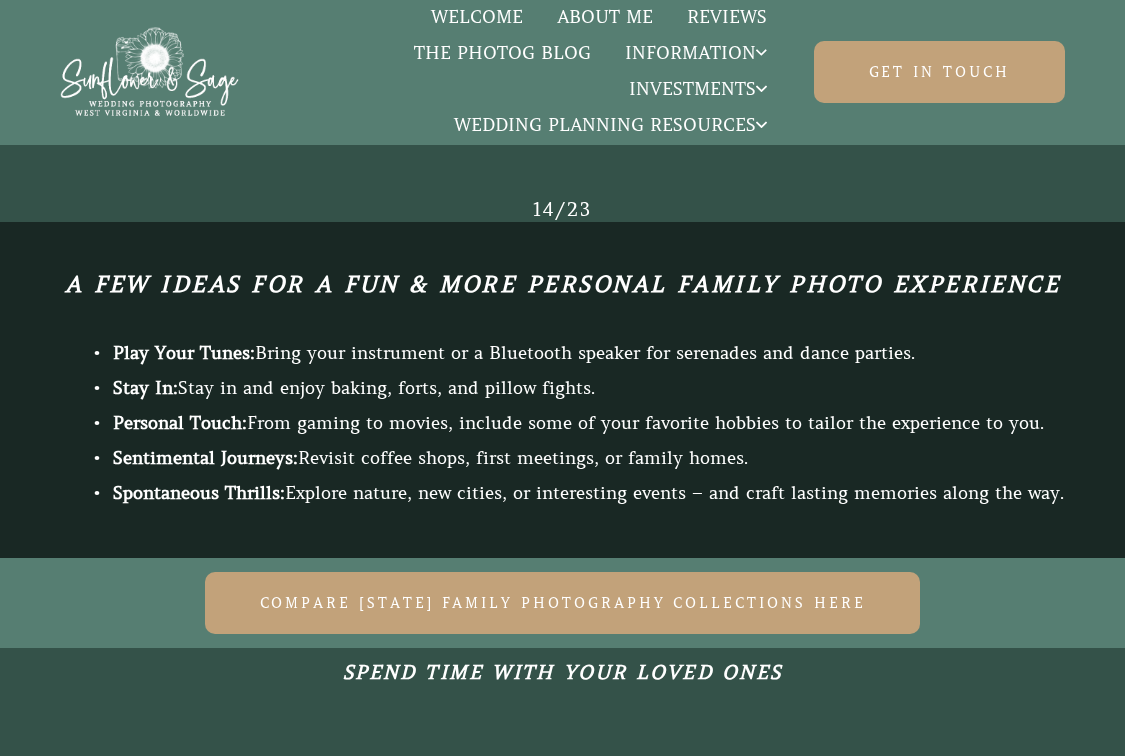 scroll, scrollTop: 3600, scrollLeft: 0, axis: vertical 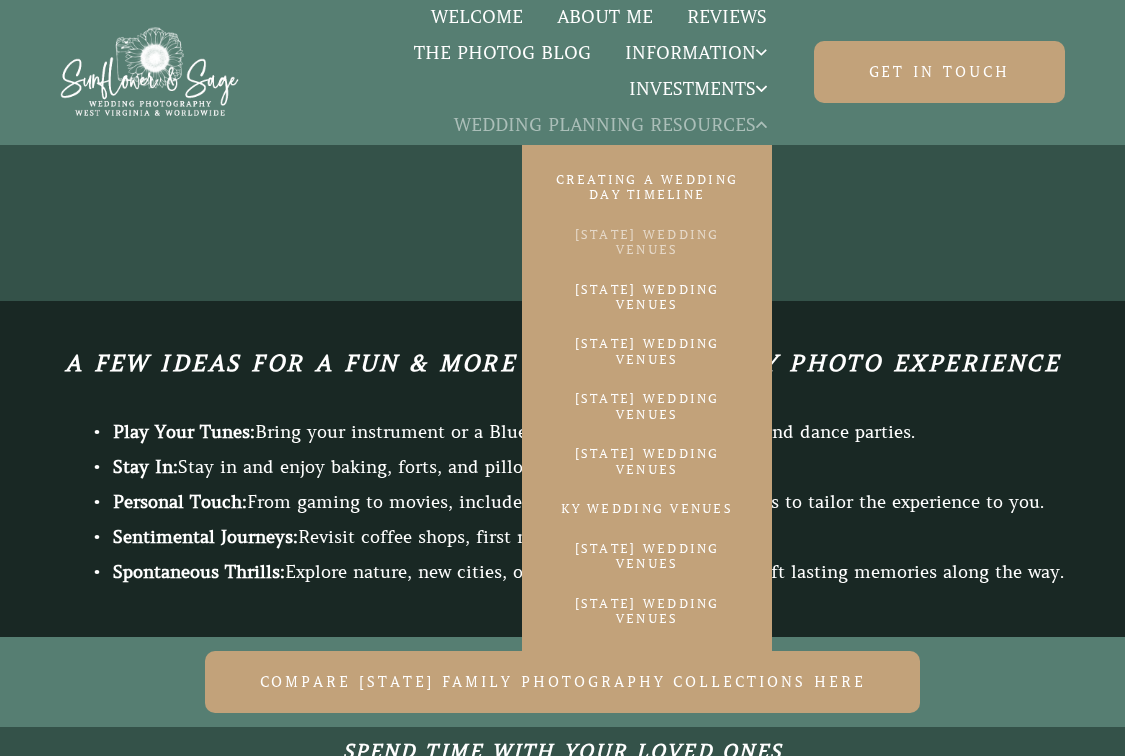 click on "WV Wedding Venues" at bounding box center [647, 242] 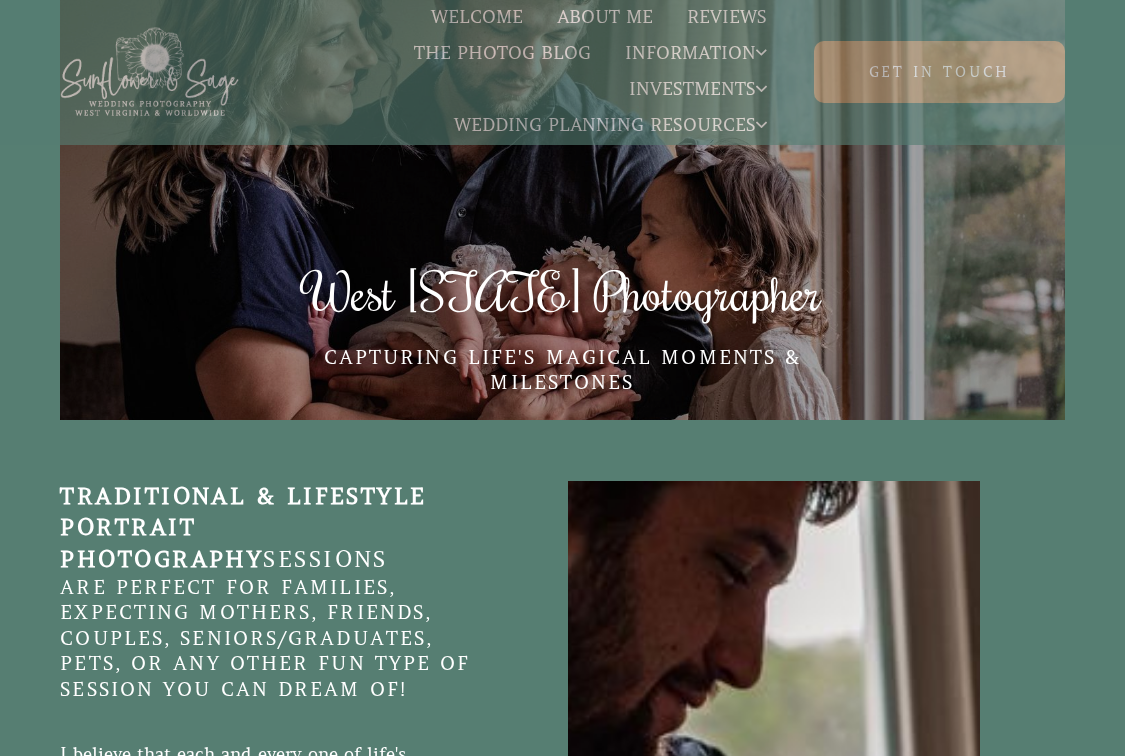 scroll, scrollTop: 0, scrollLeft: 0, axis: both 